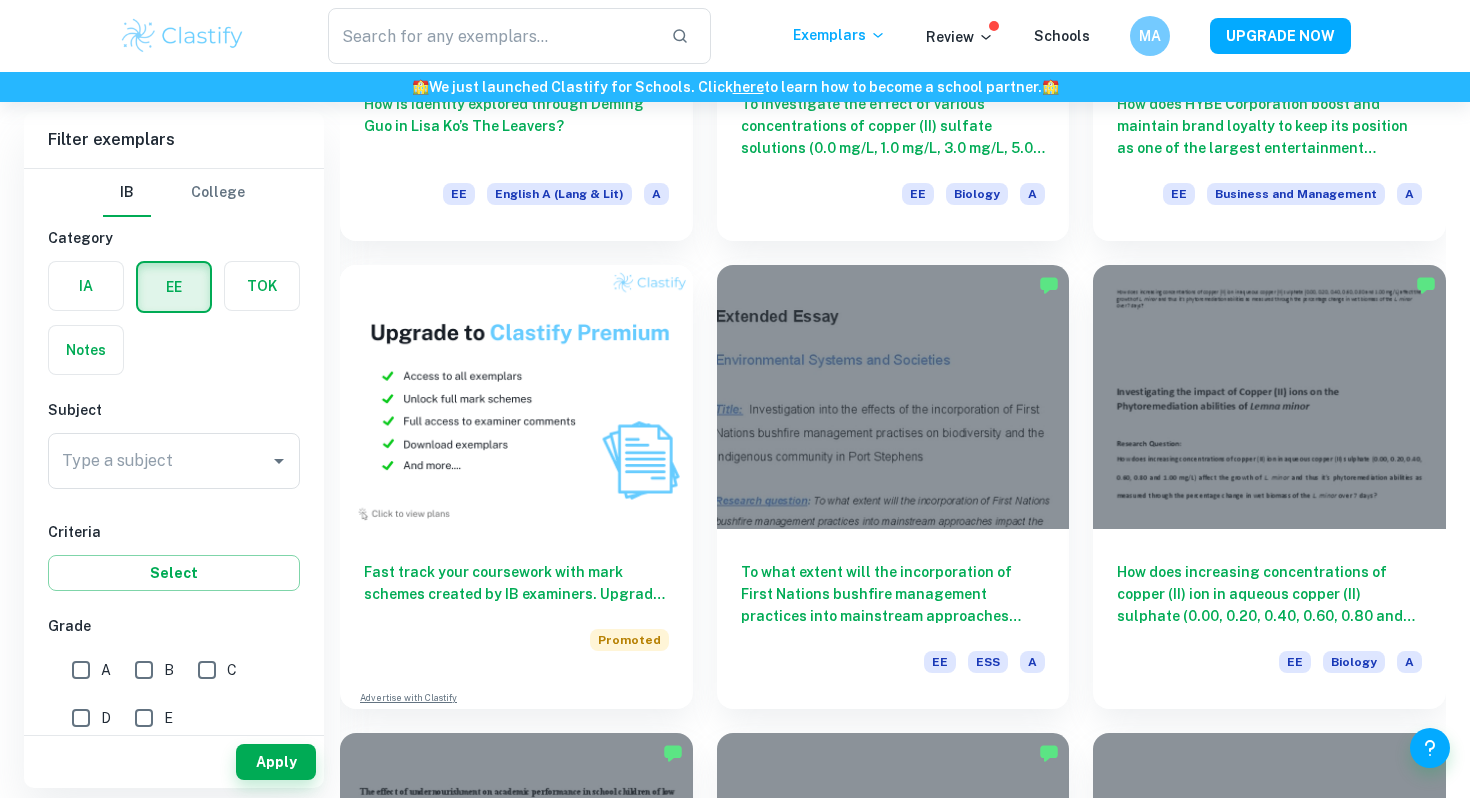 scroll, scrollTop: 0, scrollLeft: 0, axis: both 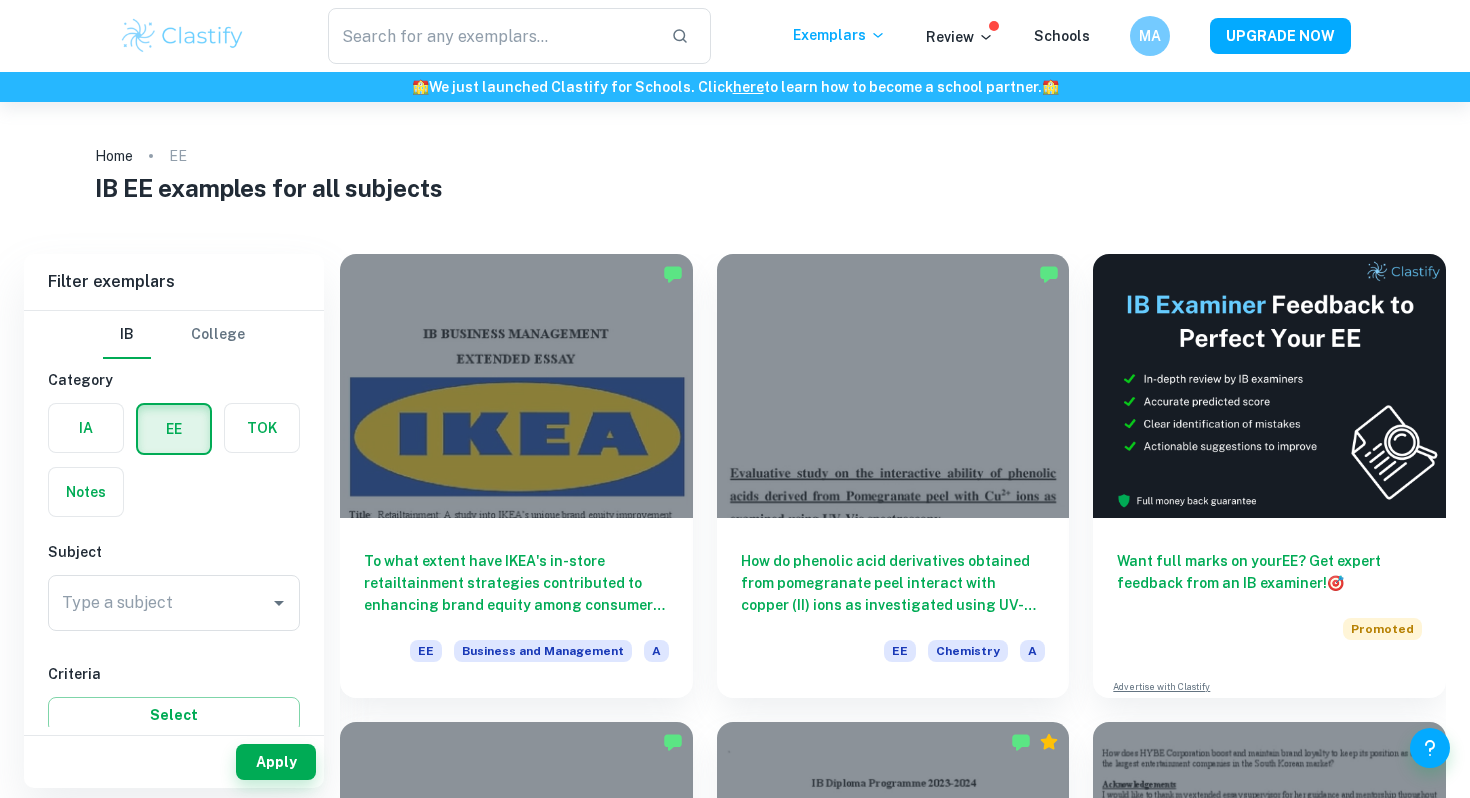 click on "​ Exemplars Review Schools MA UPGRADE NOW" at bounding box center (735, 36) 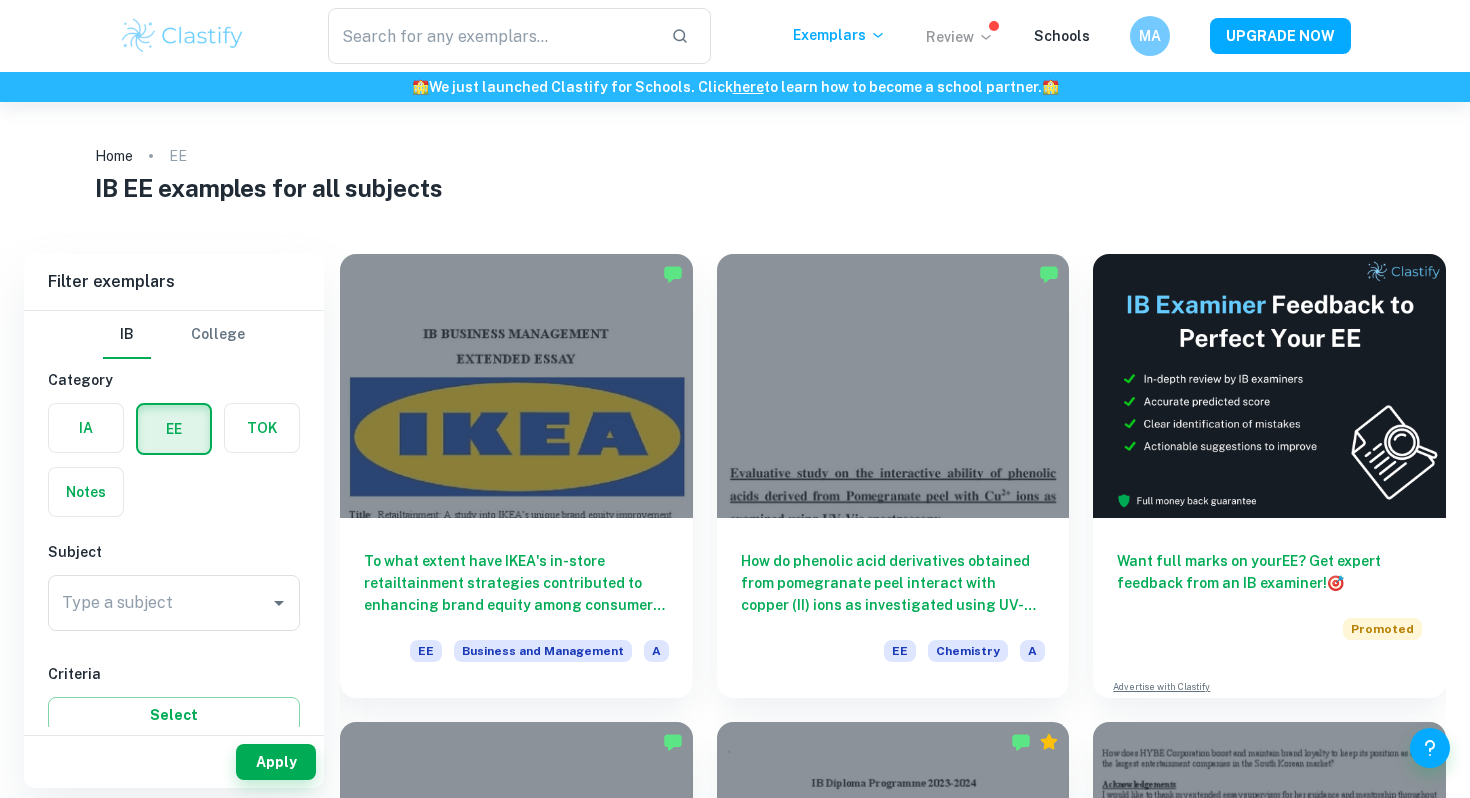 click on "Review" at bounding box center [960, 37] 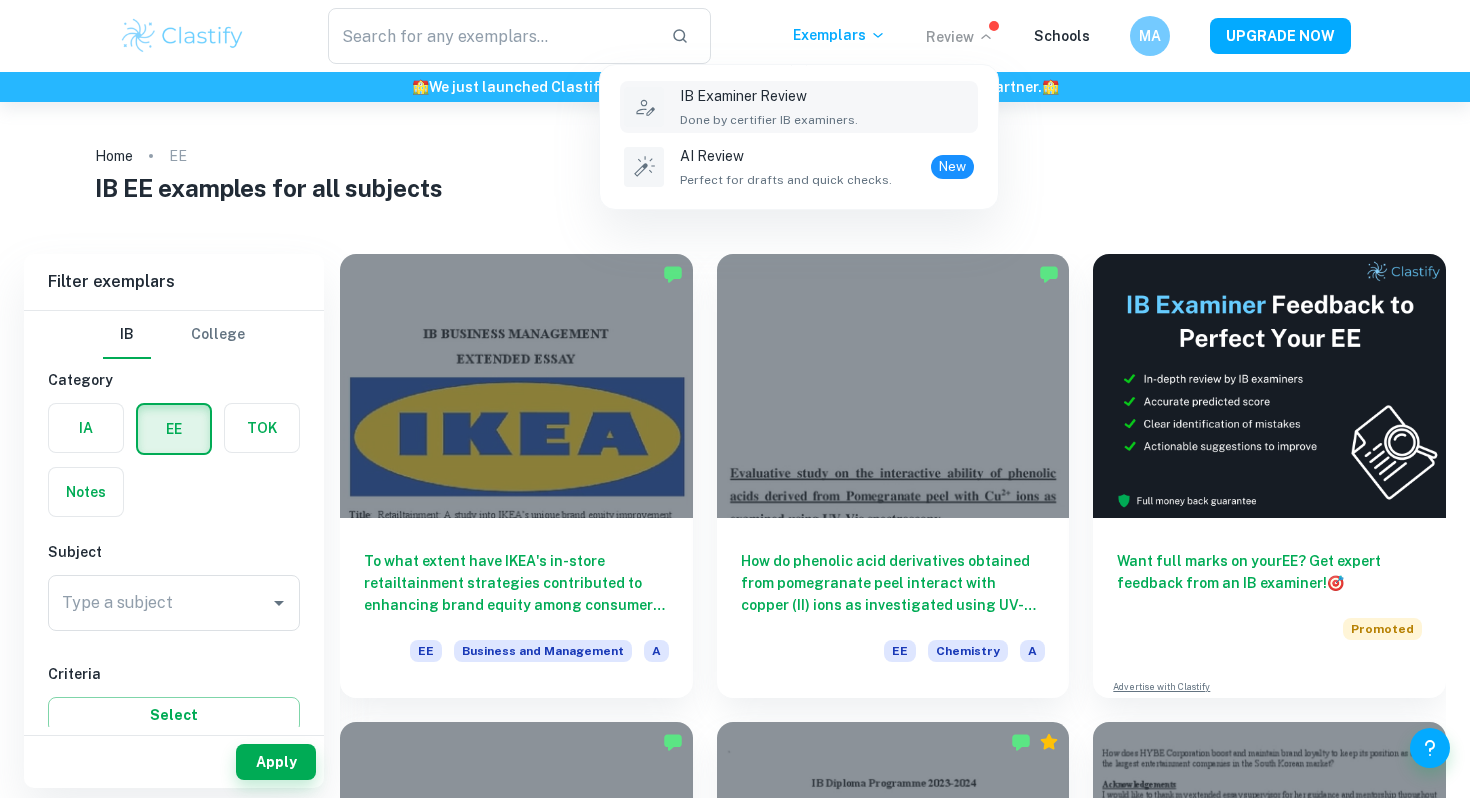 click on "IB Examiner Review" at bounding box center [769, 96] 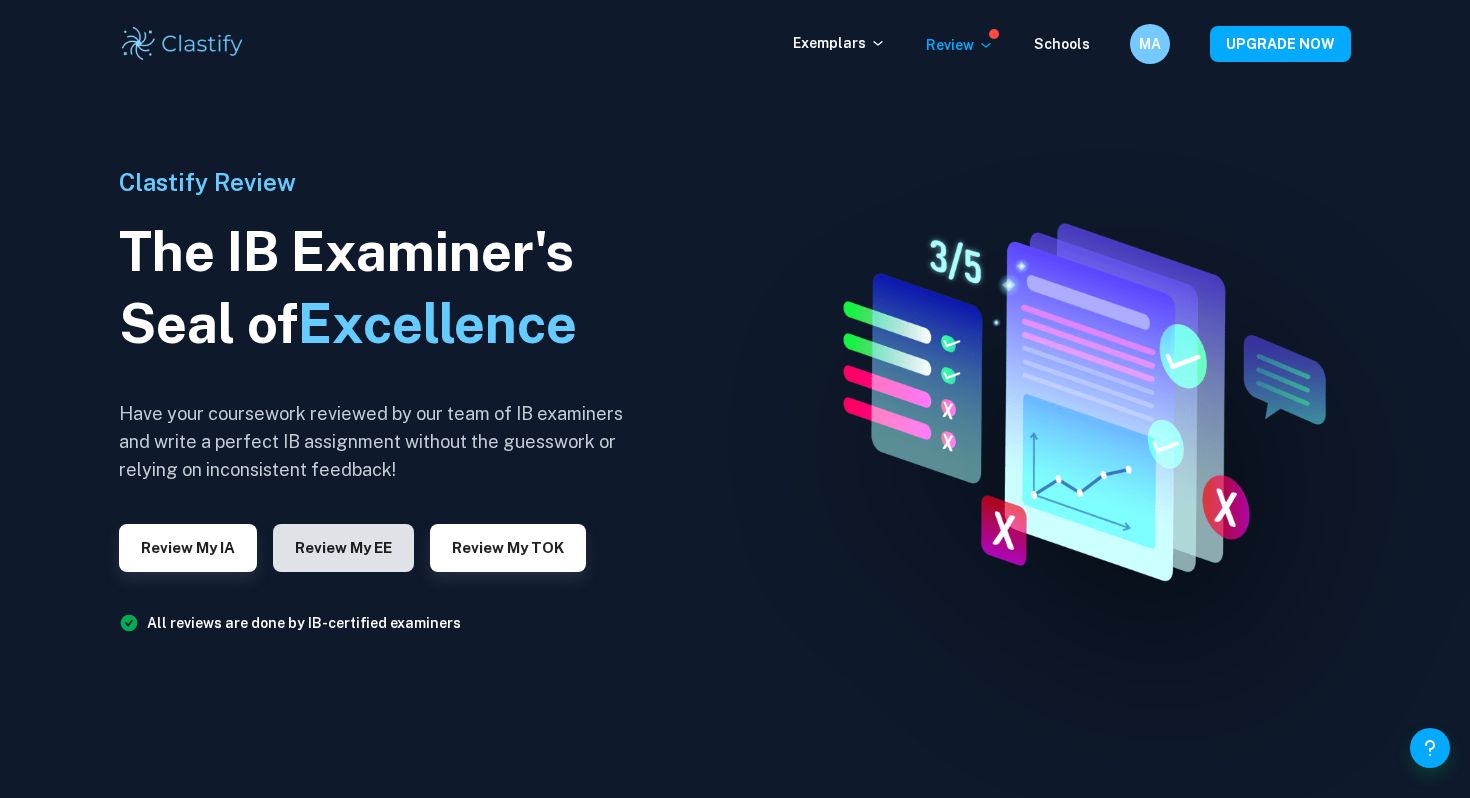 click on "Review my EE" at bounding box center [343, 548] 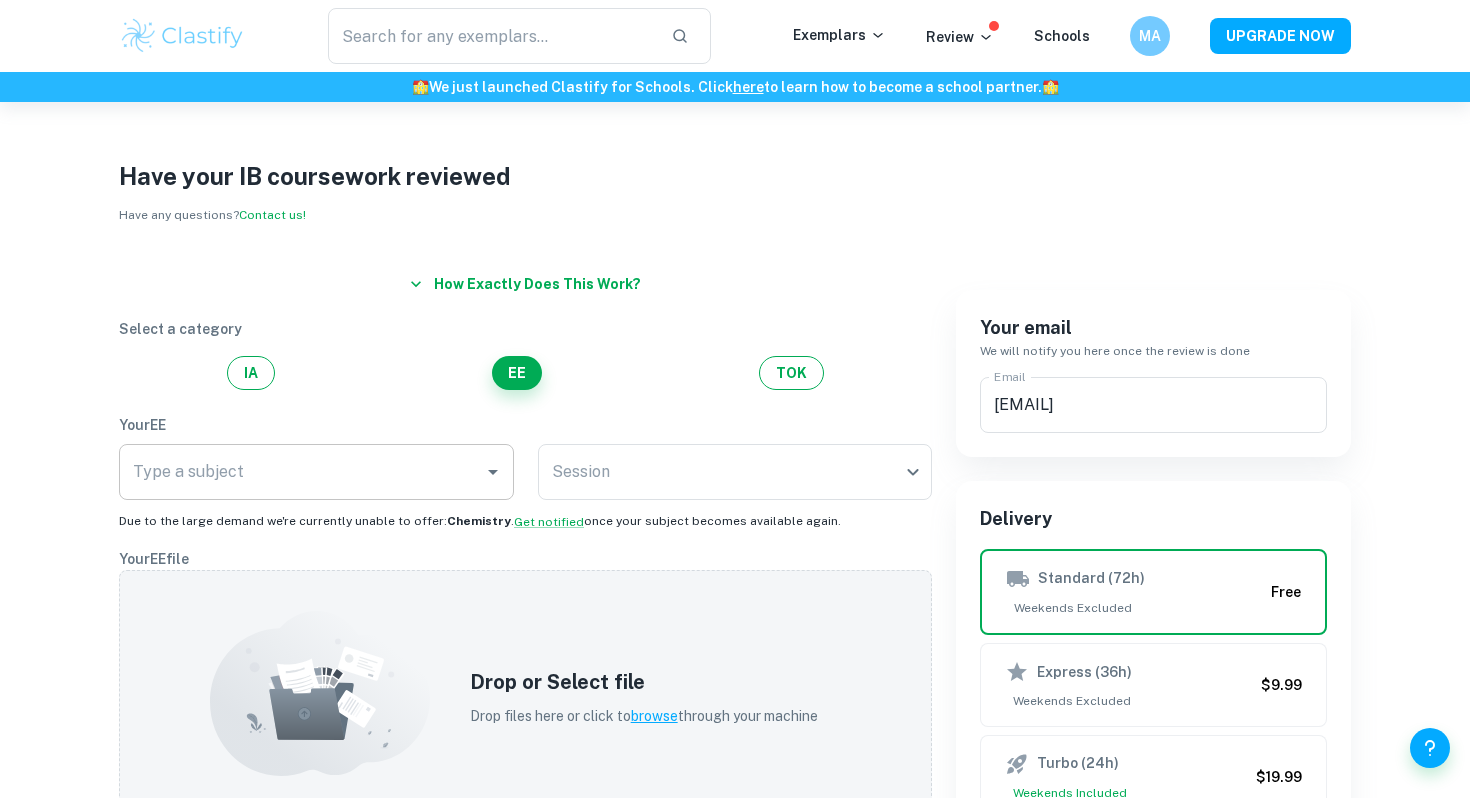 click on "Type a subject" at bounding box center [301, 472] 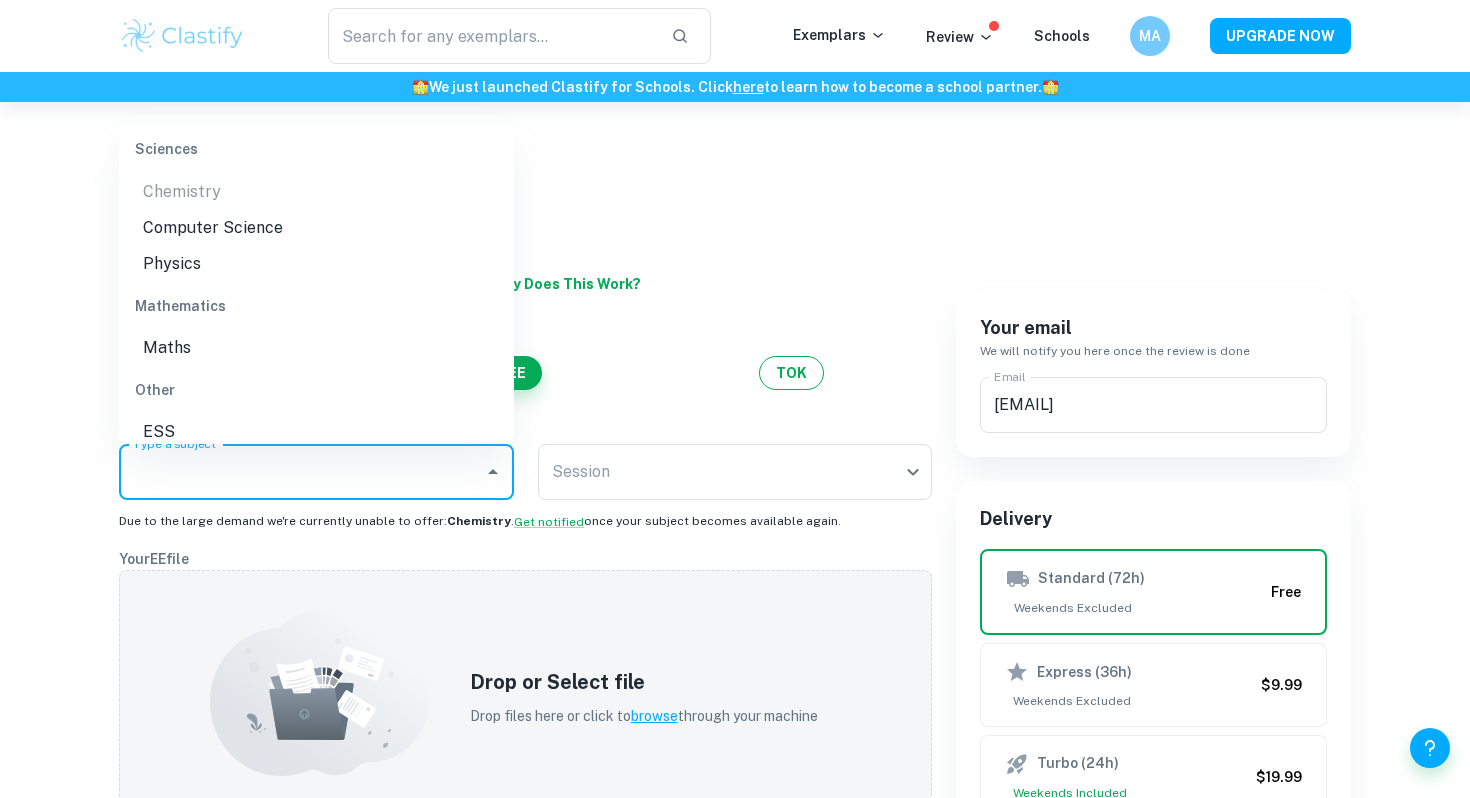 scroll, scrollTop: 525, scrollLeft: 0, axis: vertical 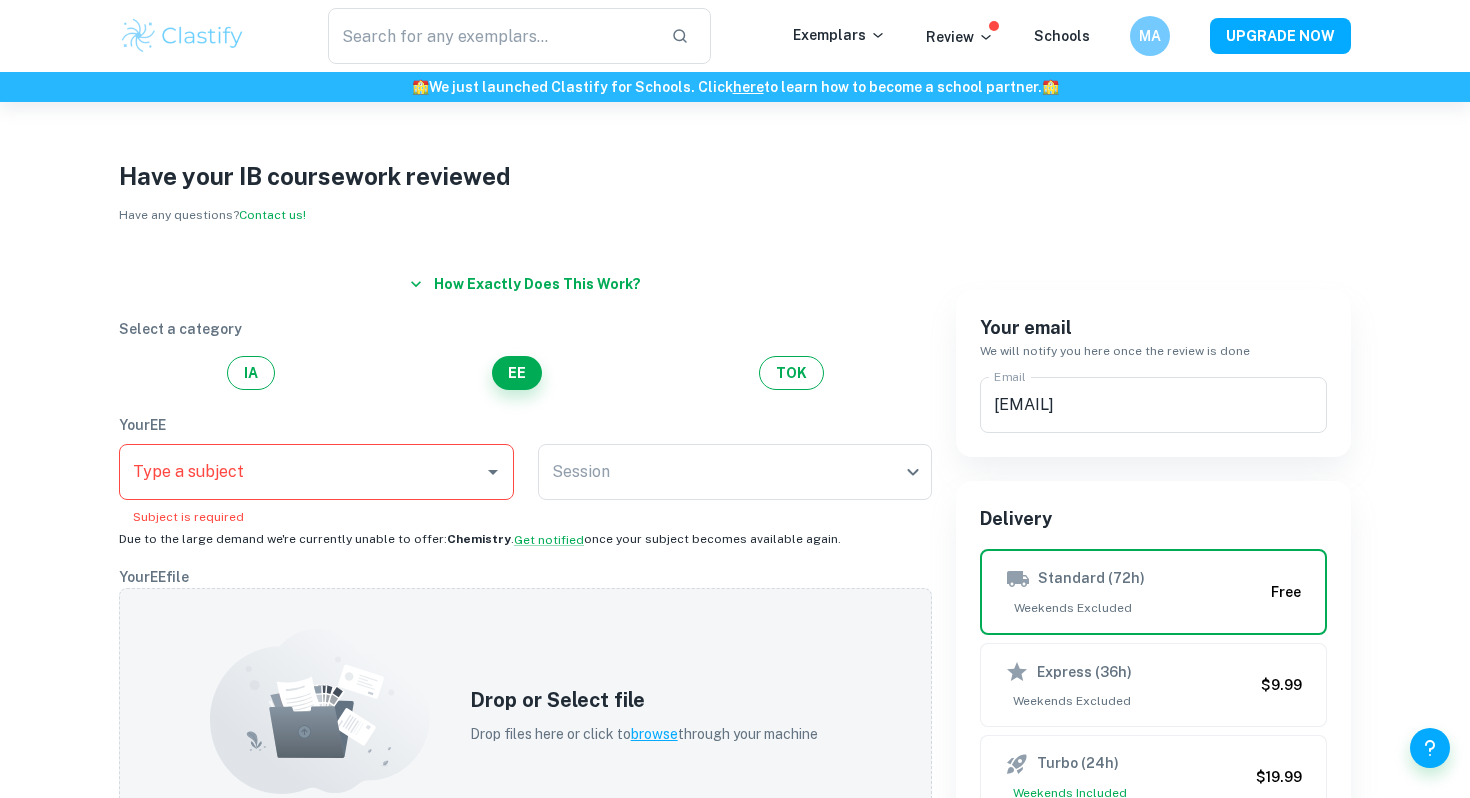 click on "If our review is not accurate or there are any critical mistakes, we will fully refund your payment." at bounding box center [735, 783] 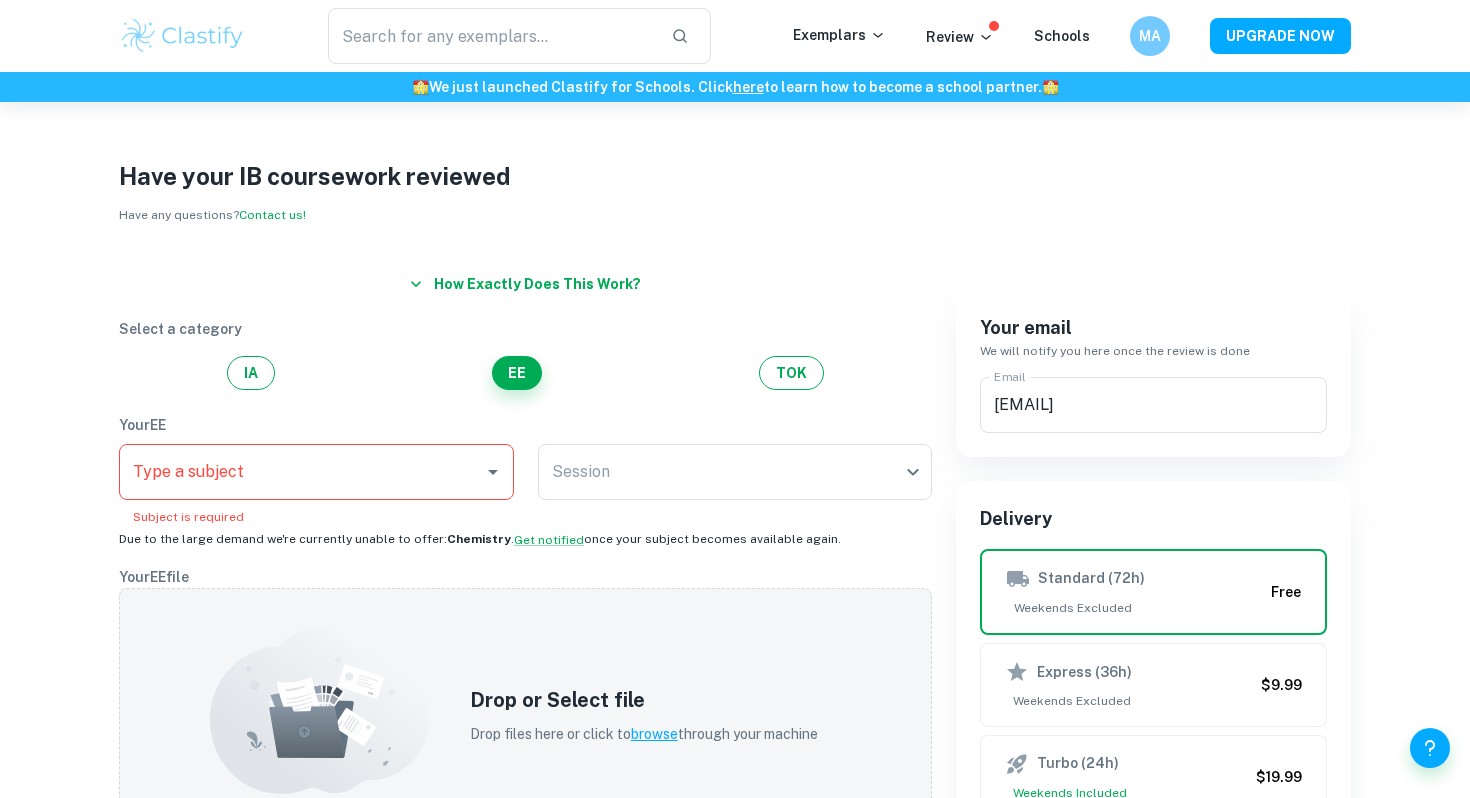 click on "Session ​ Session" at bounding box center [735, 485] 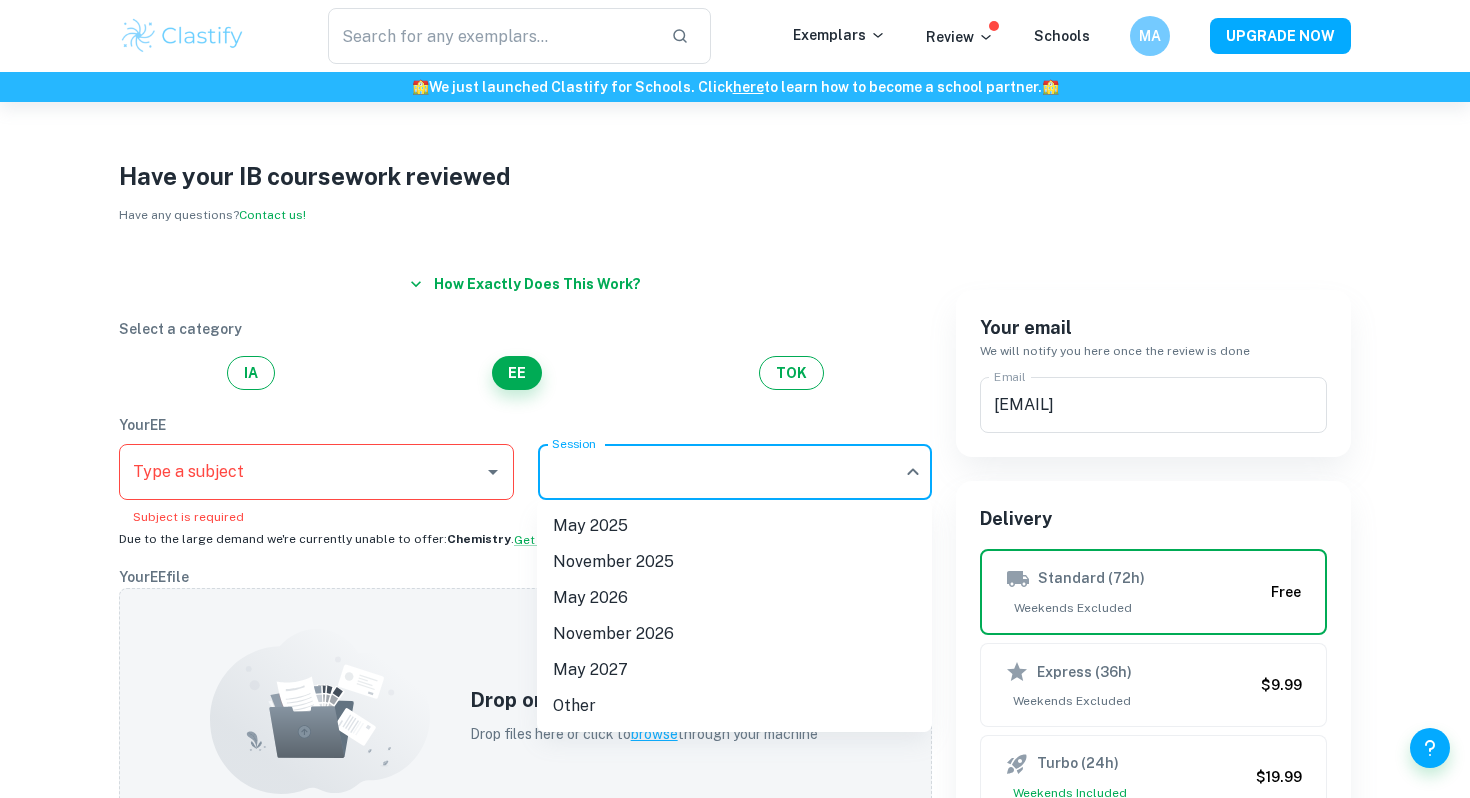 click on "​ Exemplars Review Schools [STATE] UPGRADE NOW   🏫  We just launched Clastify for Schools. Click  here  to learn how to become a school partner.  🏫 Have your IB coursework reviewed Have any questions?  Contact us! How exactly does this work? Select a category IA EE TOK Your  EE Type a subject Type a subject Subject is required Session ​ Session Due to the large demand we're currently unable to offer:  Chemistry .  Get notified  once your subject becomes available again. Your  EE  file Drop or Select file Drop files here or click to  browse  through your machine The file must be in English. If you're doing IB in another language please translate it using ChatGPT. Your RPPF reflections (optional) RPPF relections are optional. If you do not provide them we will be unable to give you marks for criterion E (we will still review your whole EE against all the other criteria). Drop or Select file Drop files here or click to  browse  through your machine Requests x ​ Your email Email Email Delivery Free Thu" at bounding box center [735, 501] 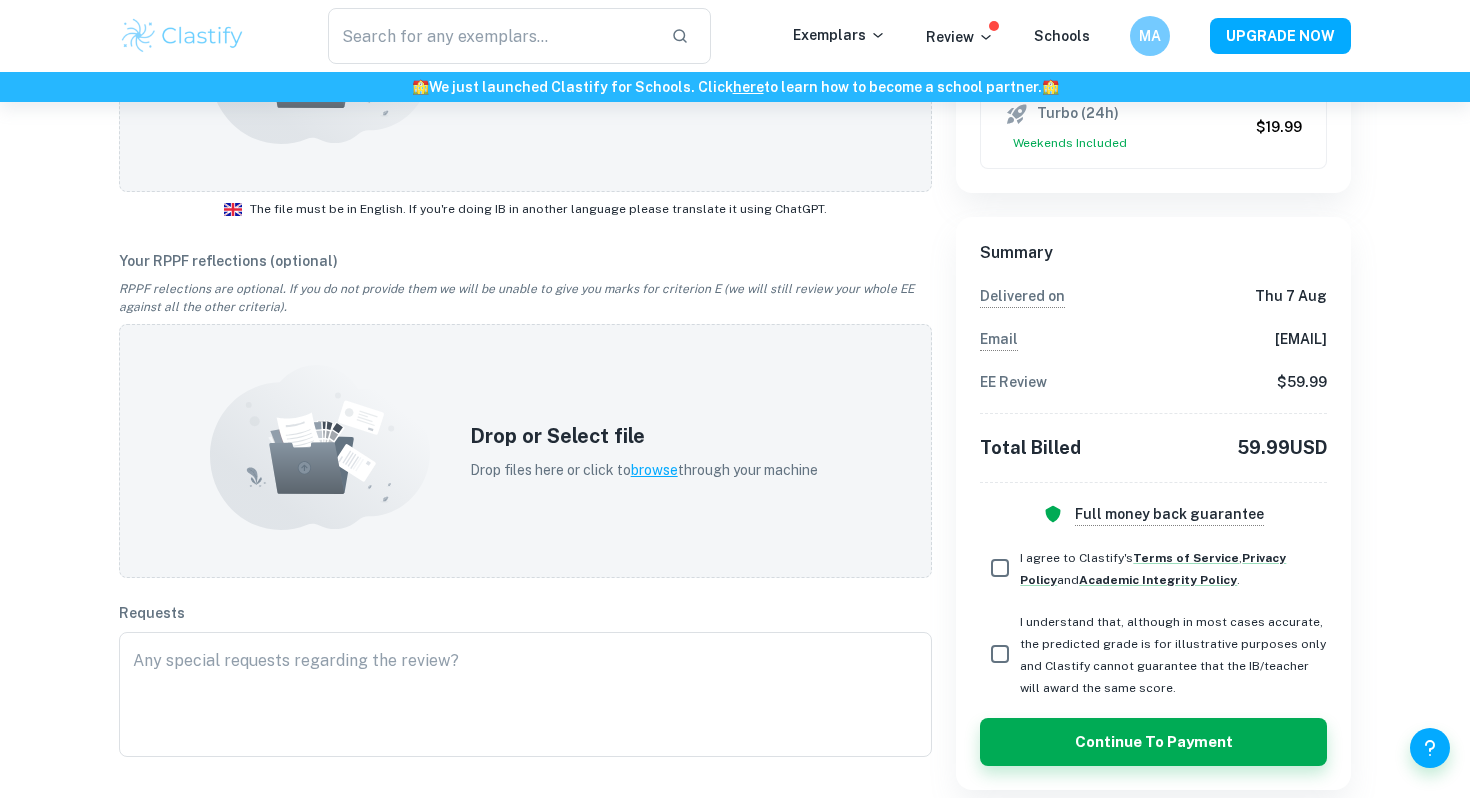scroll, scrollTop: 646, scrollLeft: 0, axis: vertical 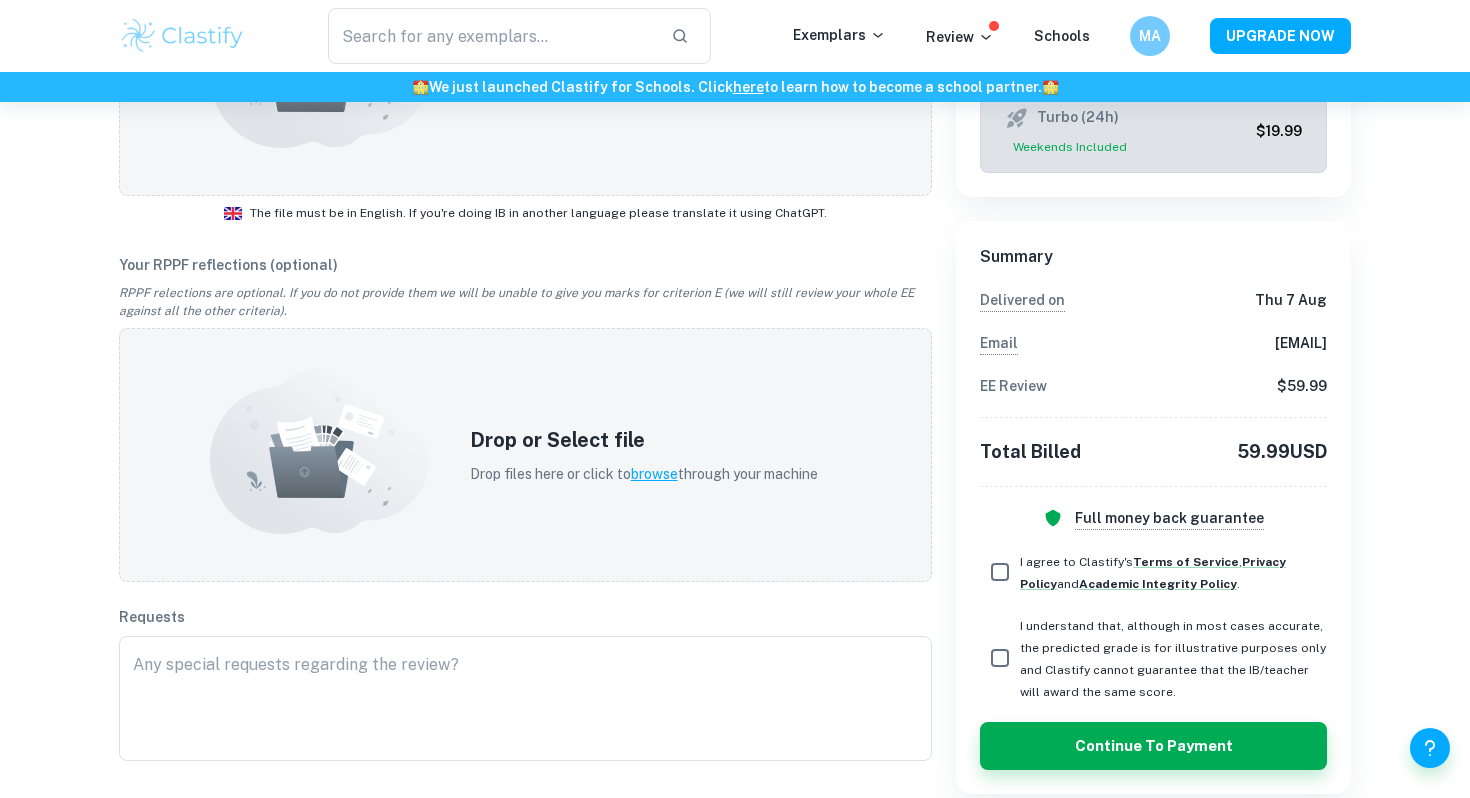 click on "Turbo (24h) Weekends Included $19.99" at bounding box center (1153, 131) 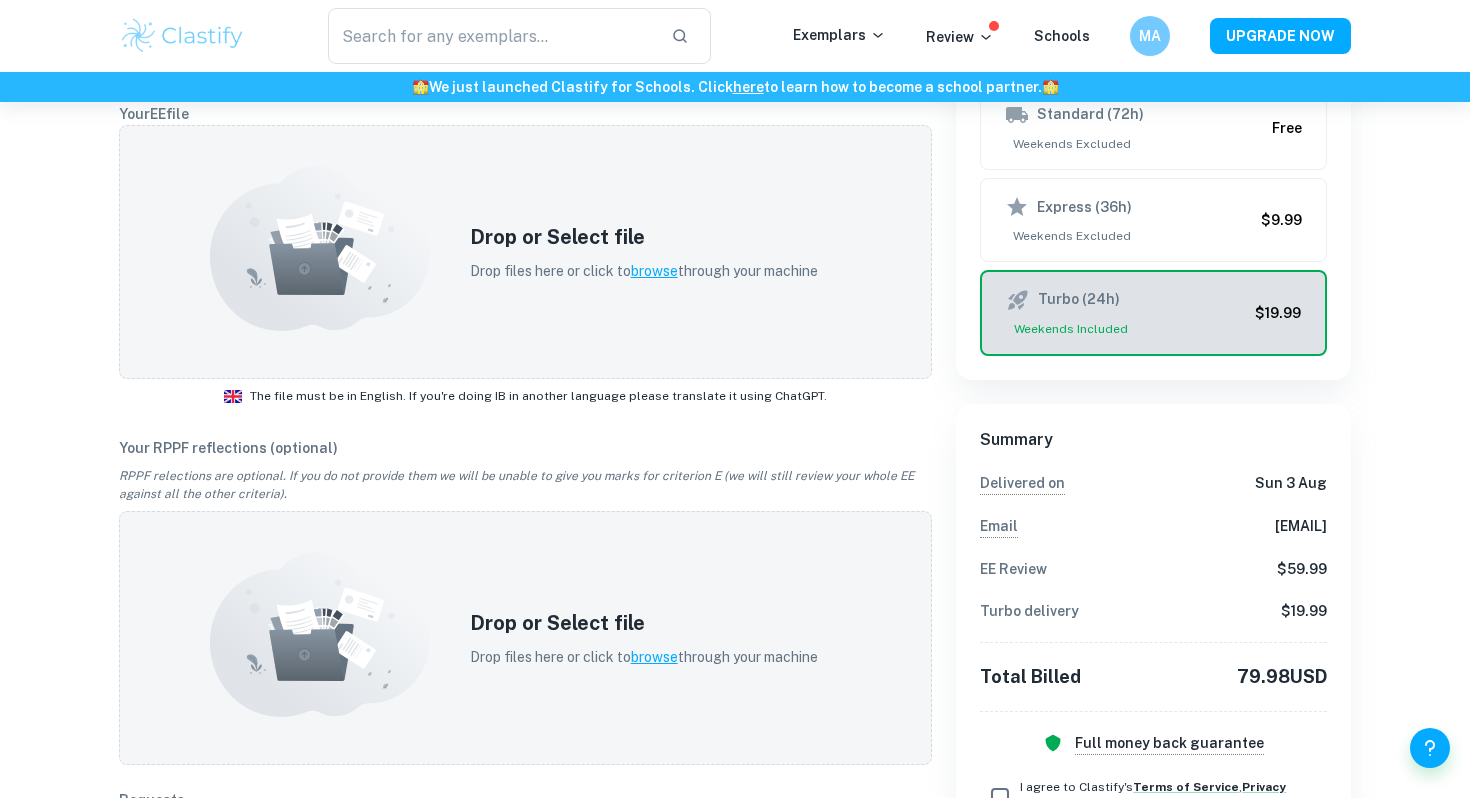 scroll, scrollTop: 359, scrollLeft: 0, axis: vertical 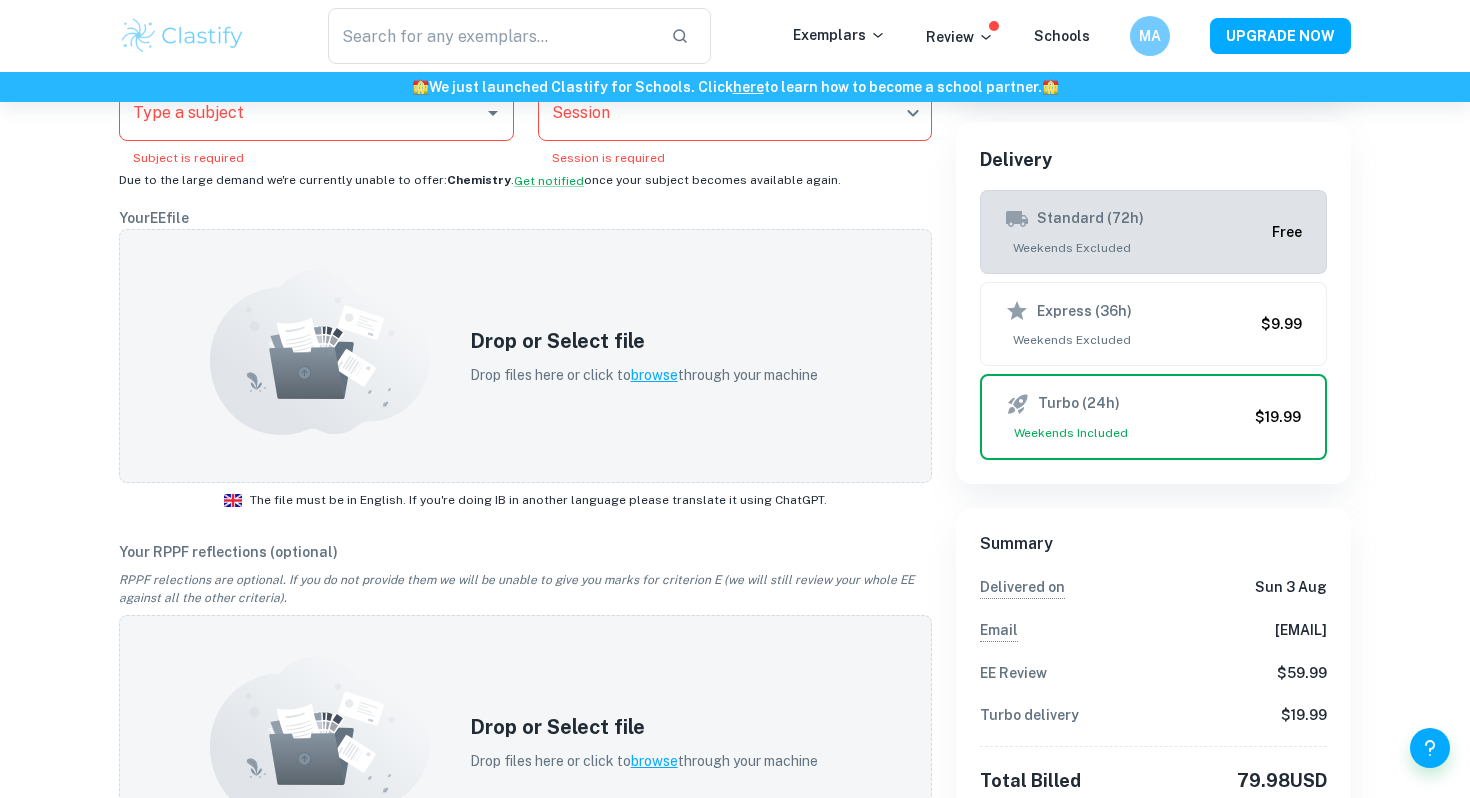 click on "Standard (72h)" at bounding box center [1090, 219] 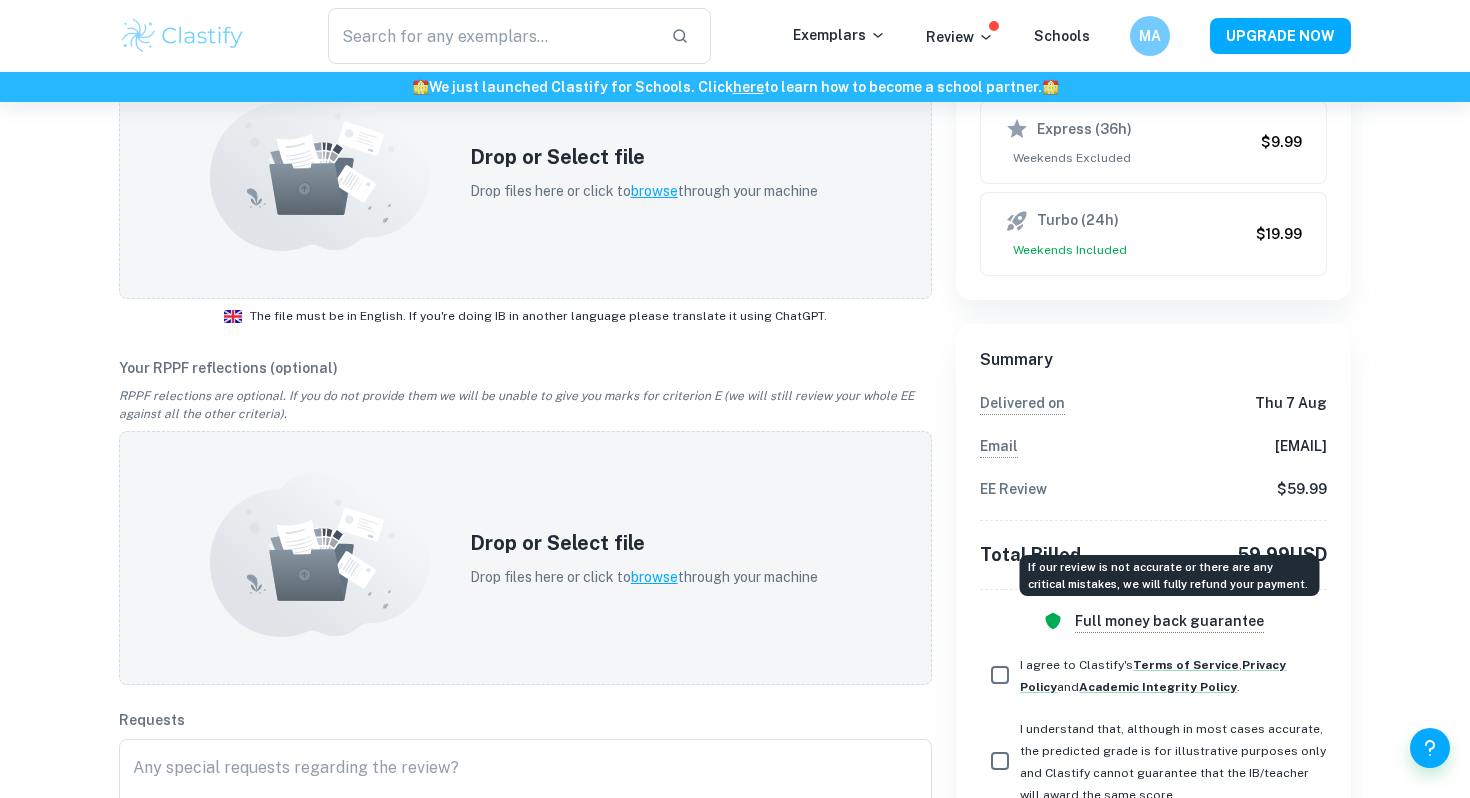 scroll, scrollTop: 0, scrollLeft: 0, axis: both 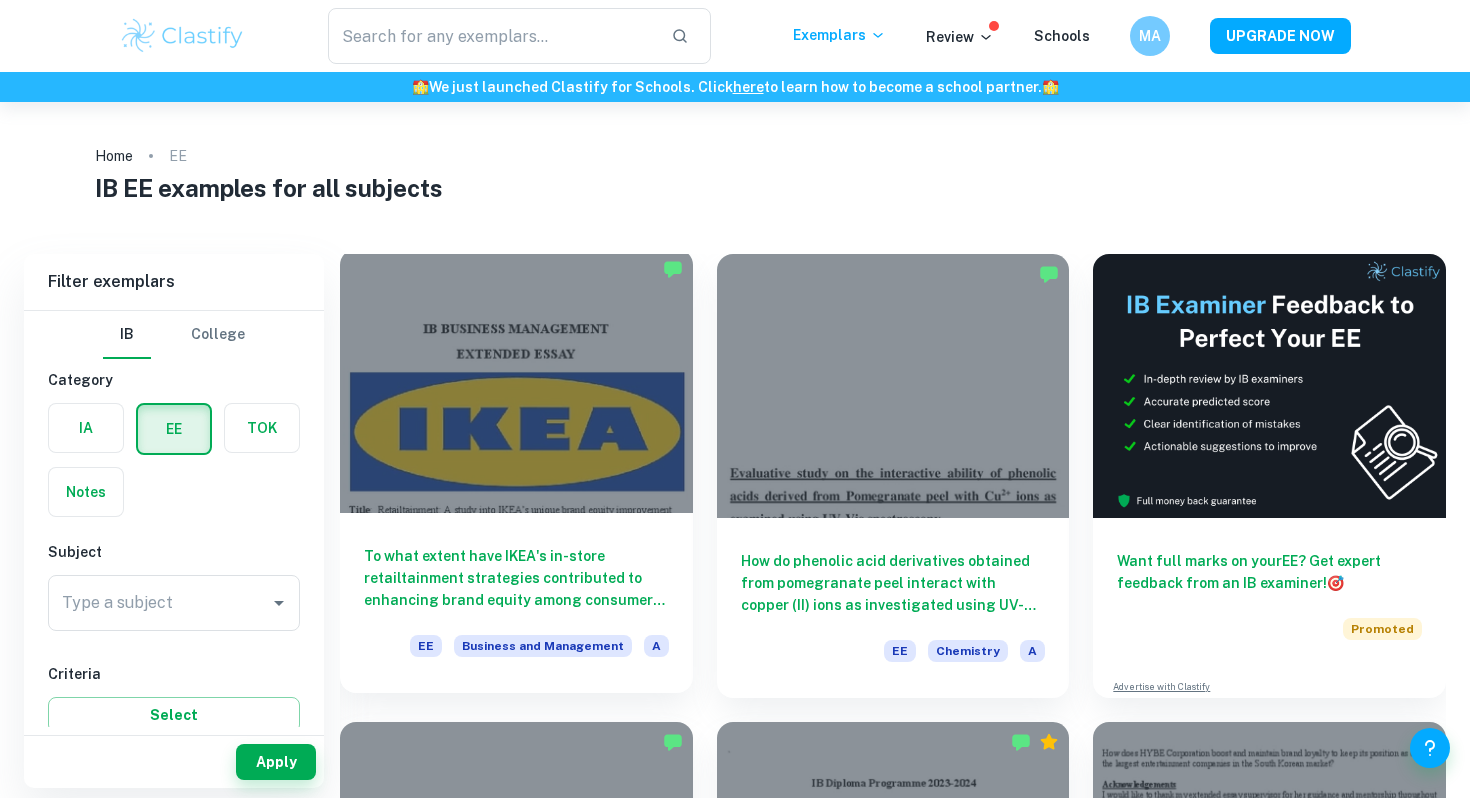 click at bounding box center (516, 381) 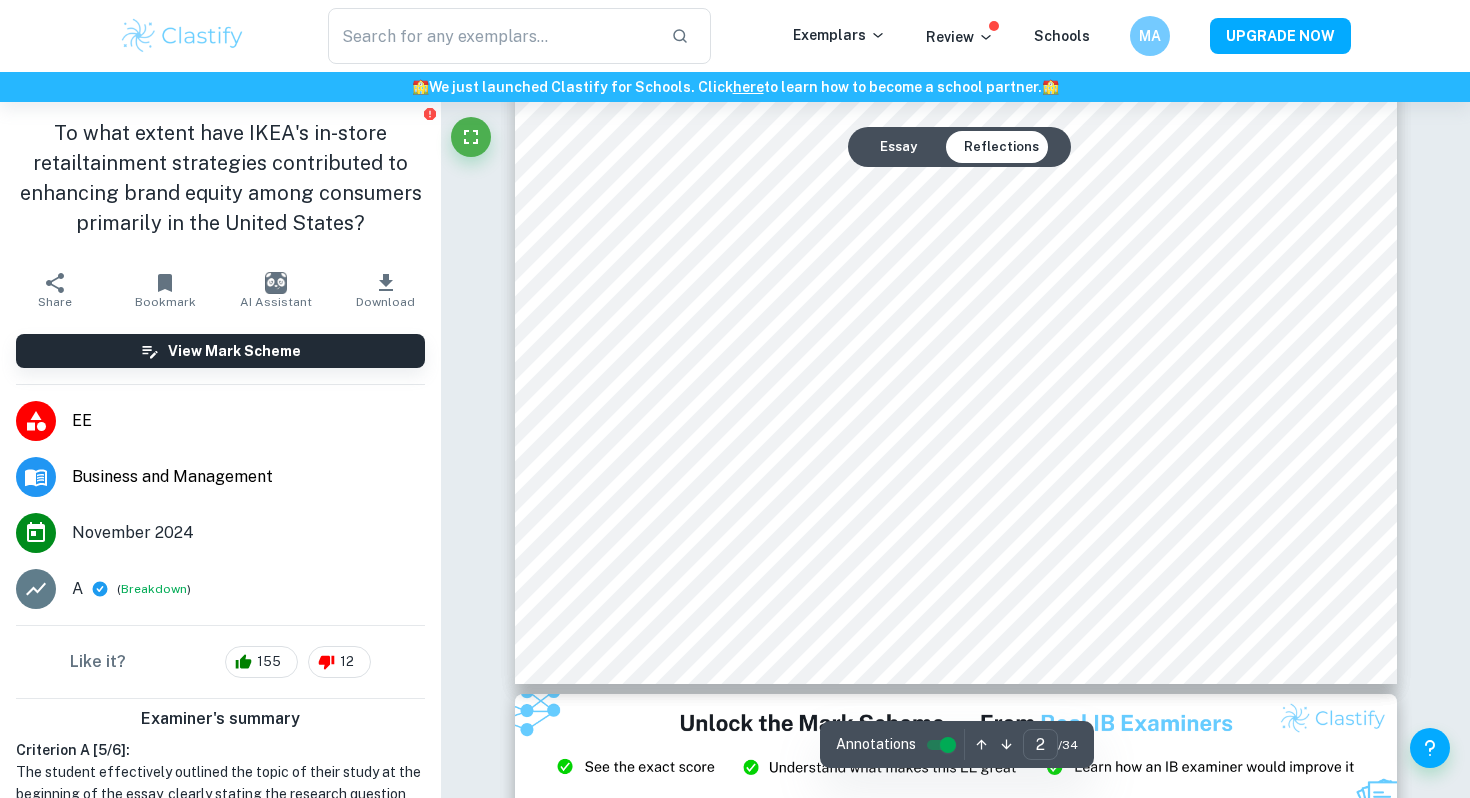 type on "3" 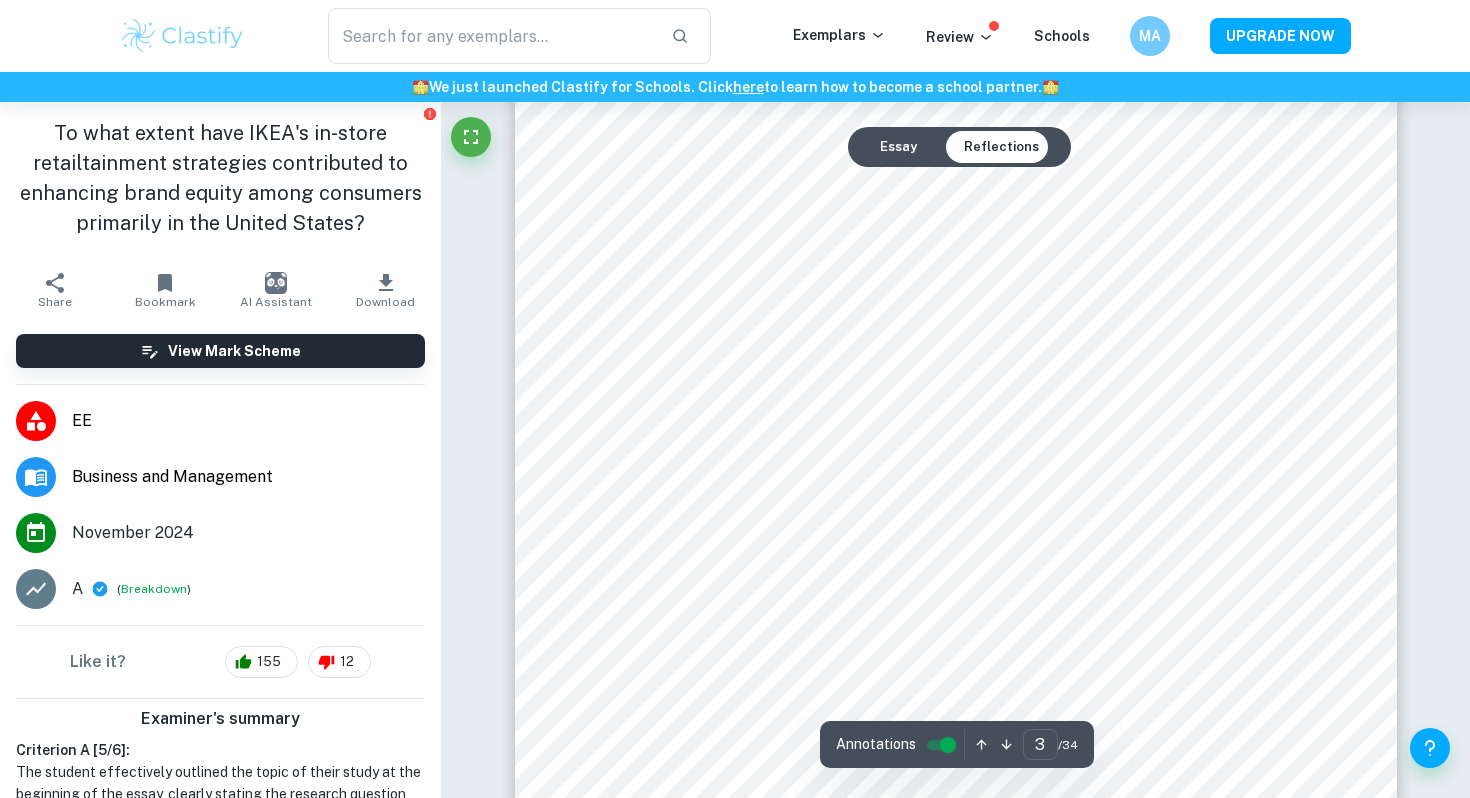 scroll, scrollTop: 3361, scrollLeft: 0, axis: vertical 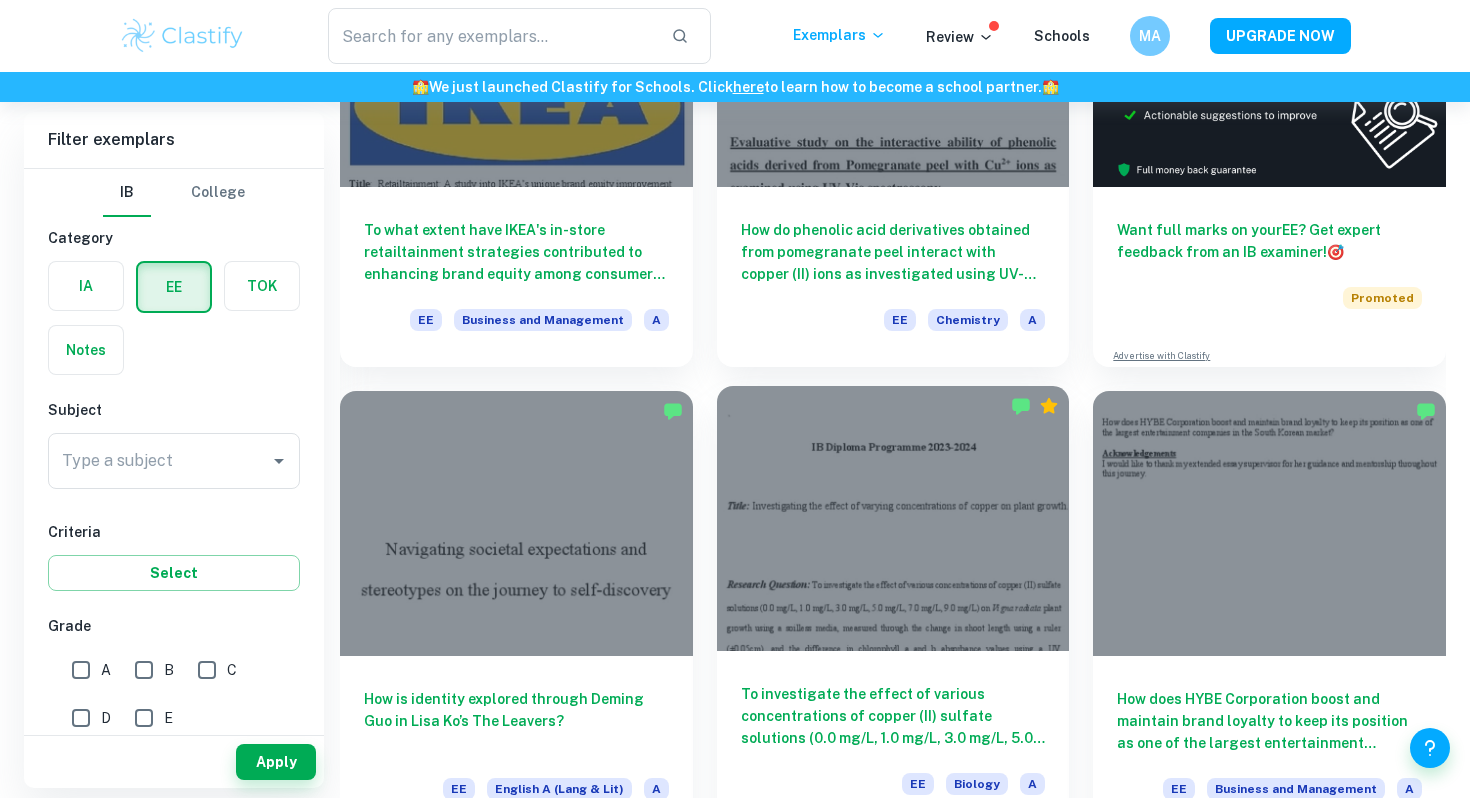 click at bounding box center (893, 518) 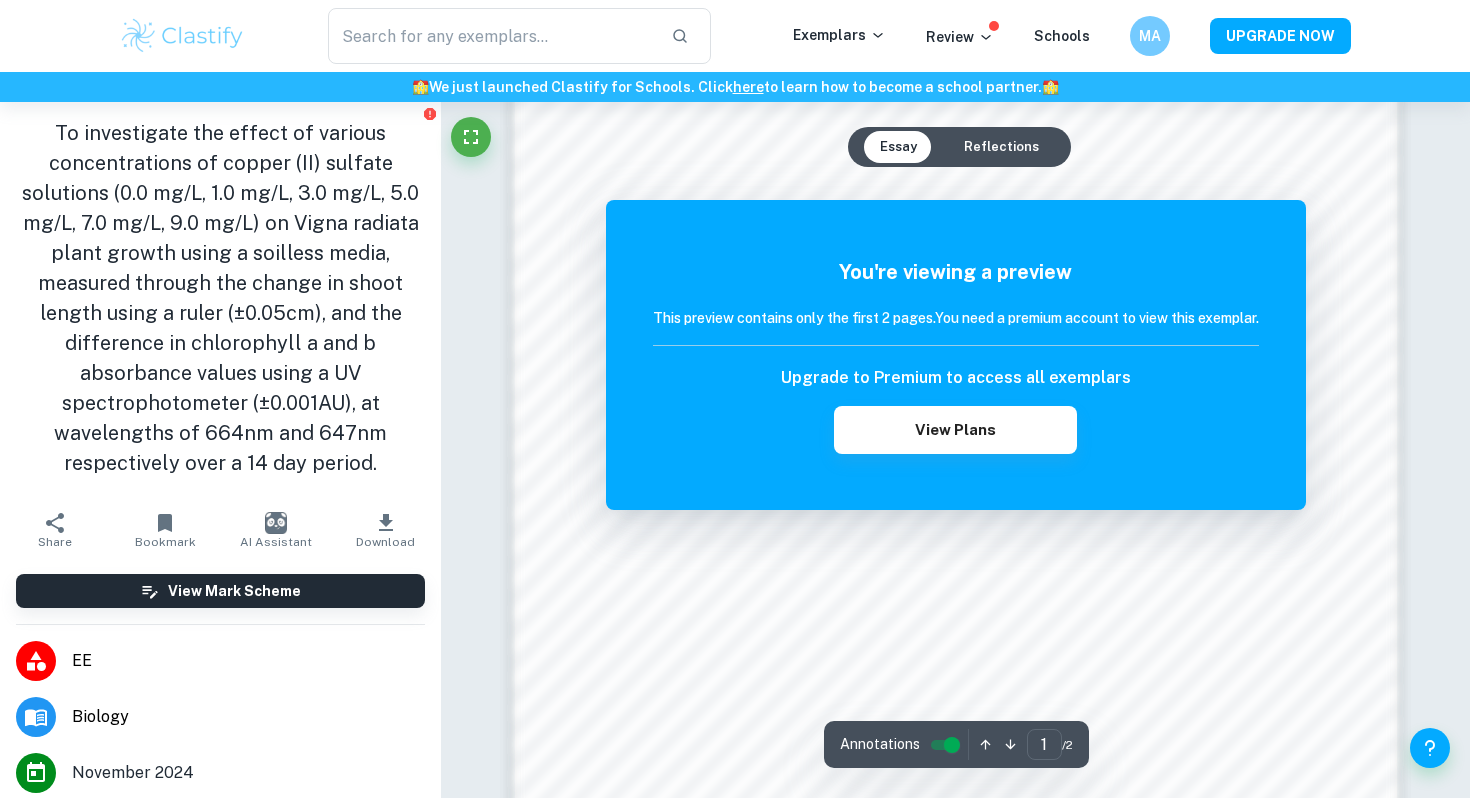 scroll, scrollTop: 1966, scrollLeft: 0, axis: vertical 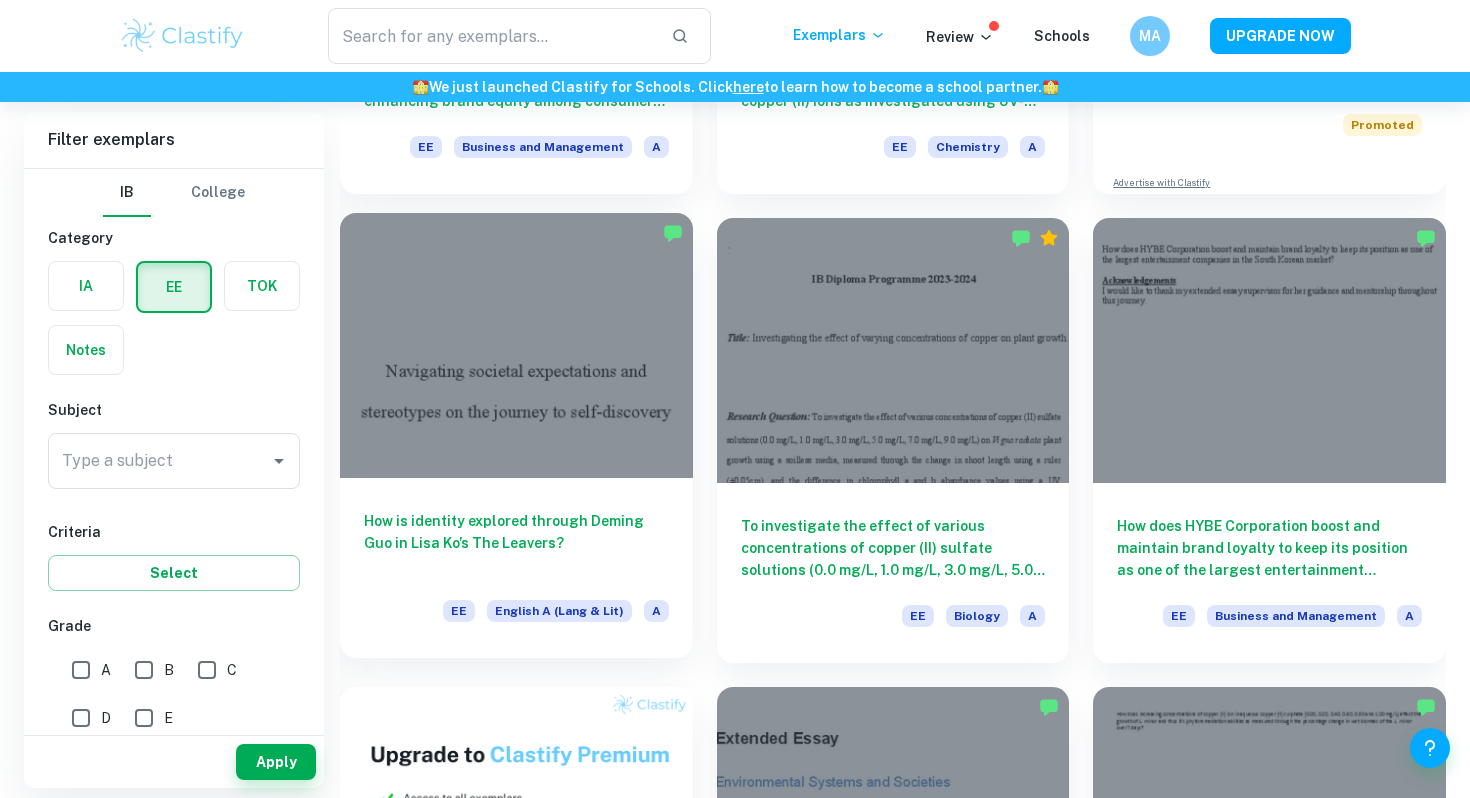 click at bounding box center [516, 345] 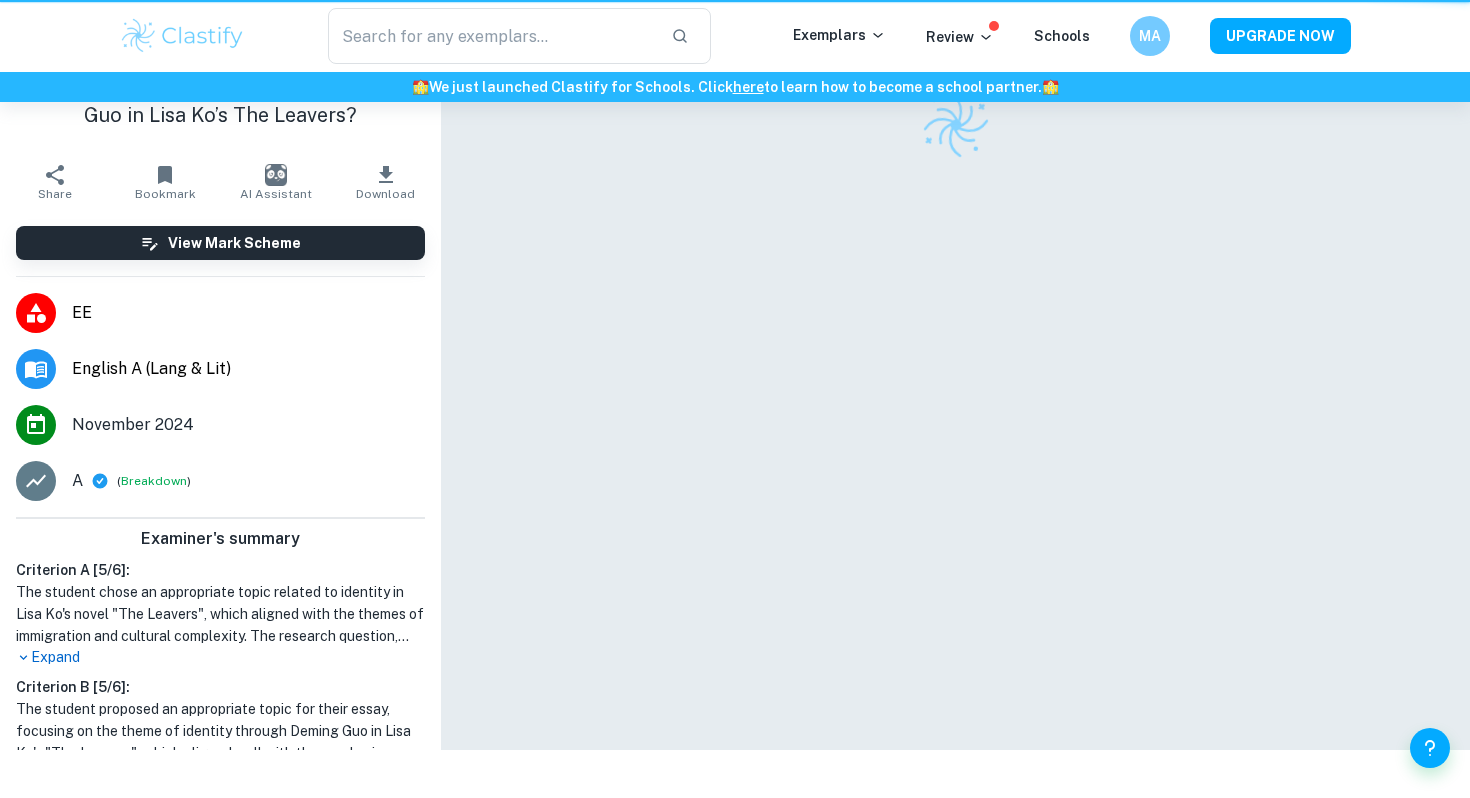 scroll, scrollTop: 0, scrollLeft: 0, axis: both 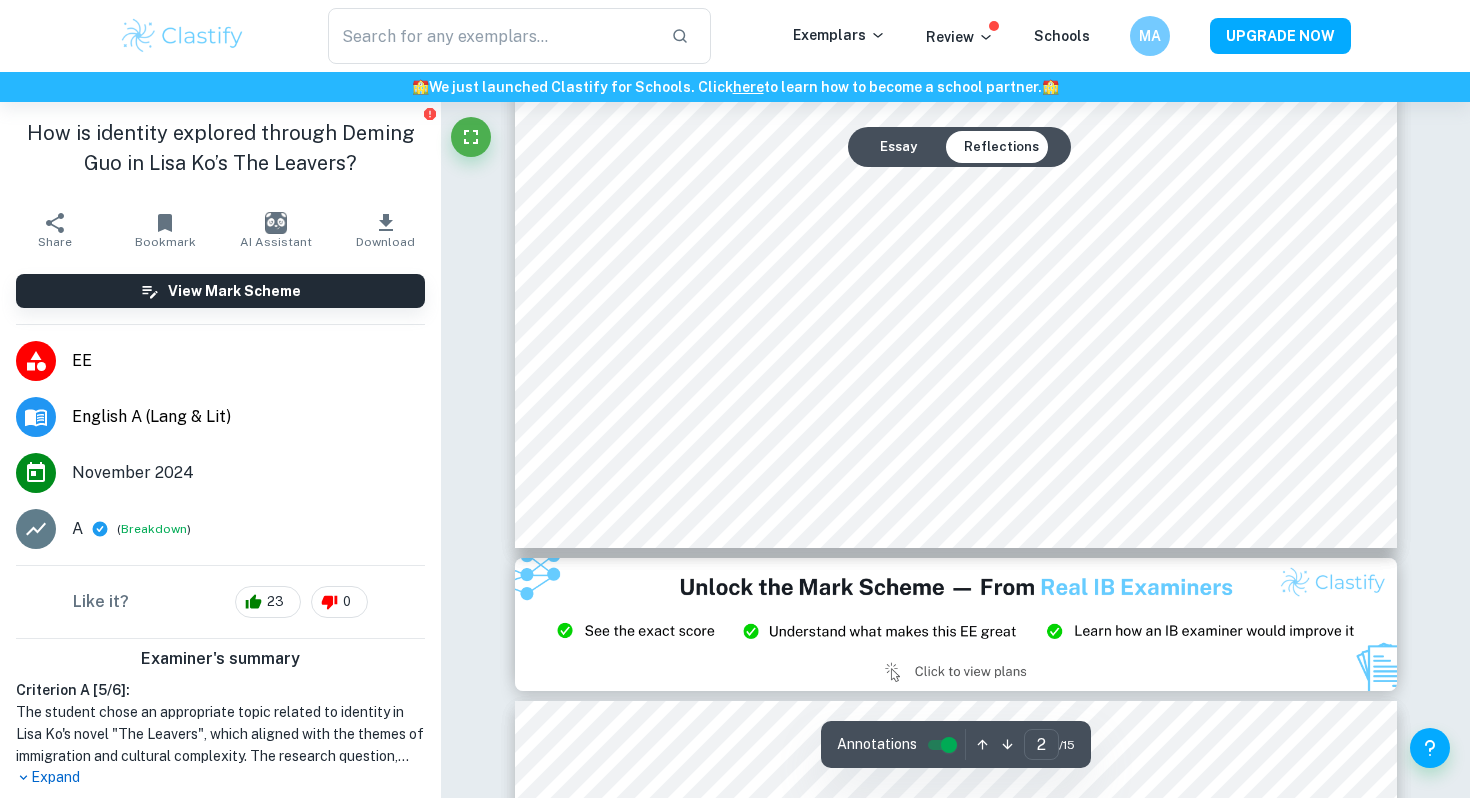 type on "3" 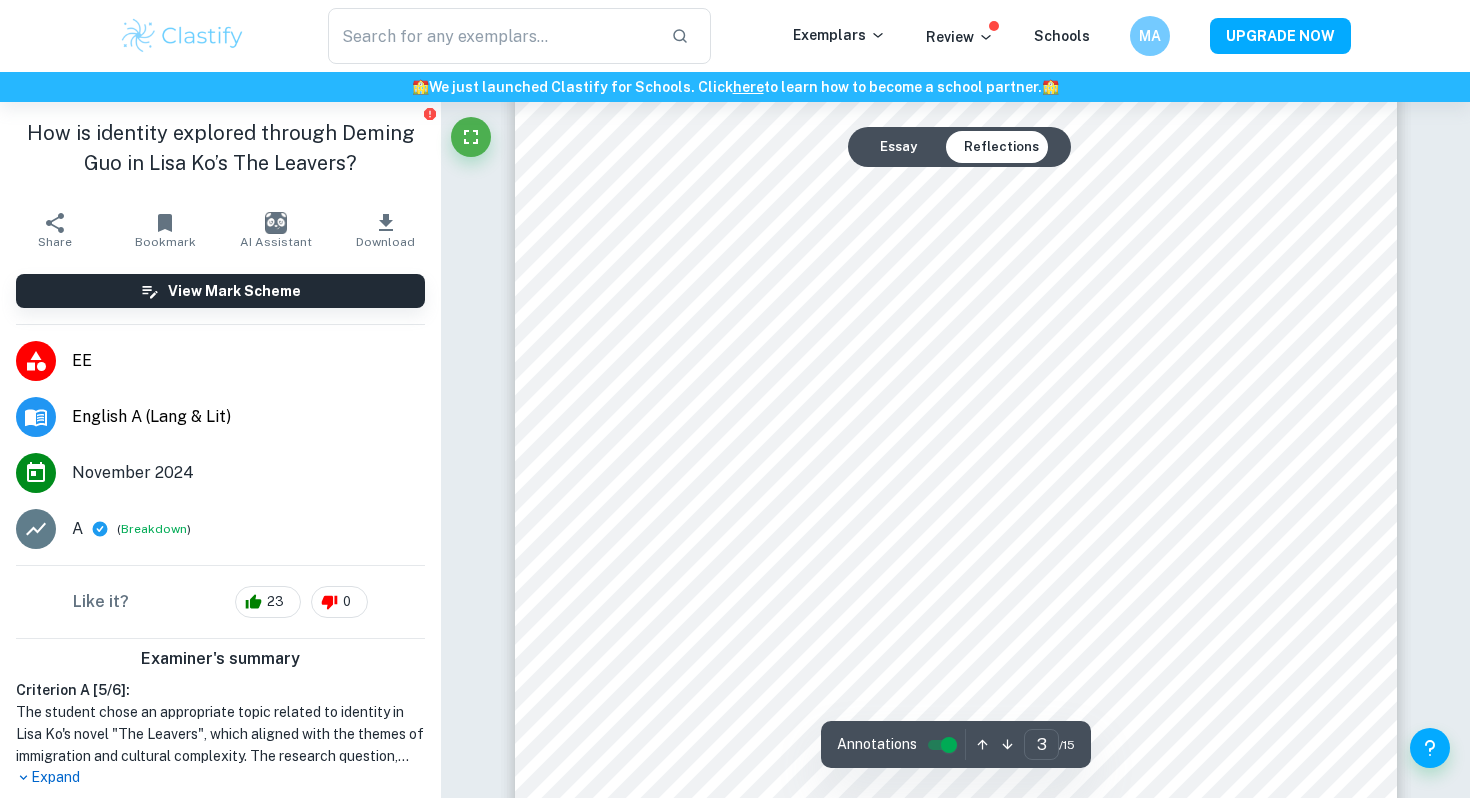 scroll, scrollTop: 3244, scrollLeft: 0, axis: vertical 